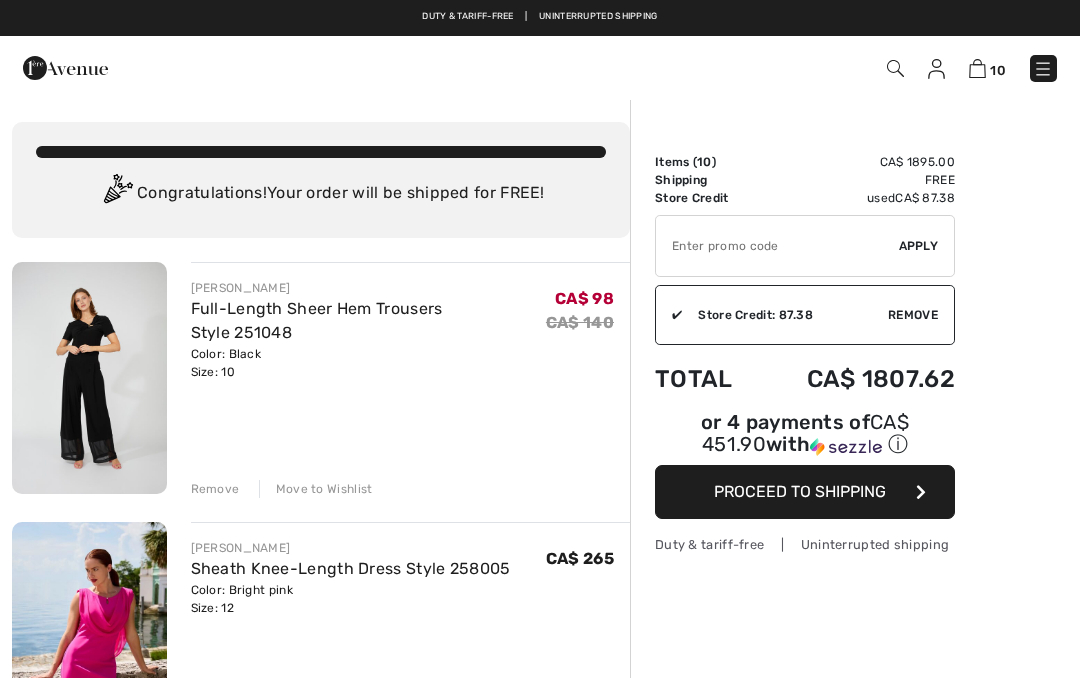 scroll, scrollTop: 0, scrollLeft: 0, axis: both 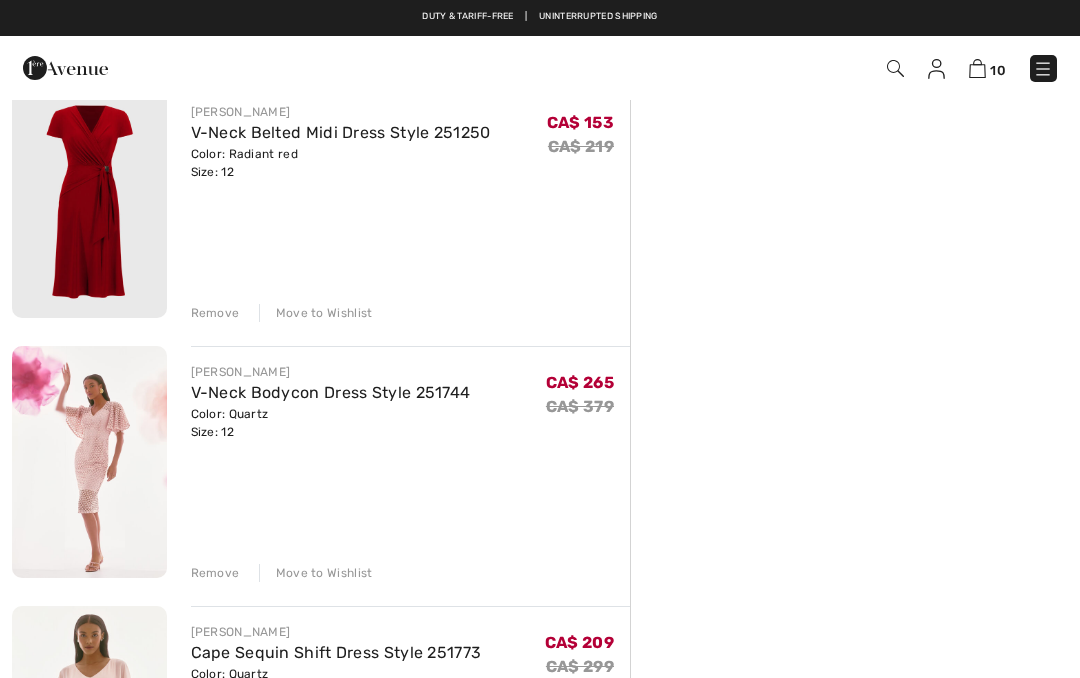 click at bounding box center [89, 462] 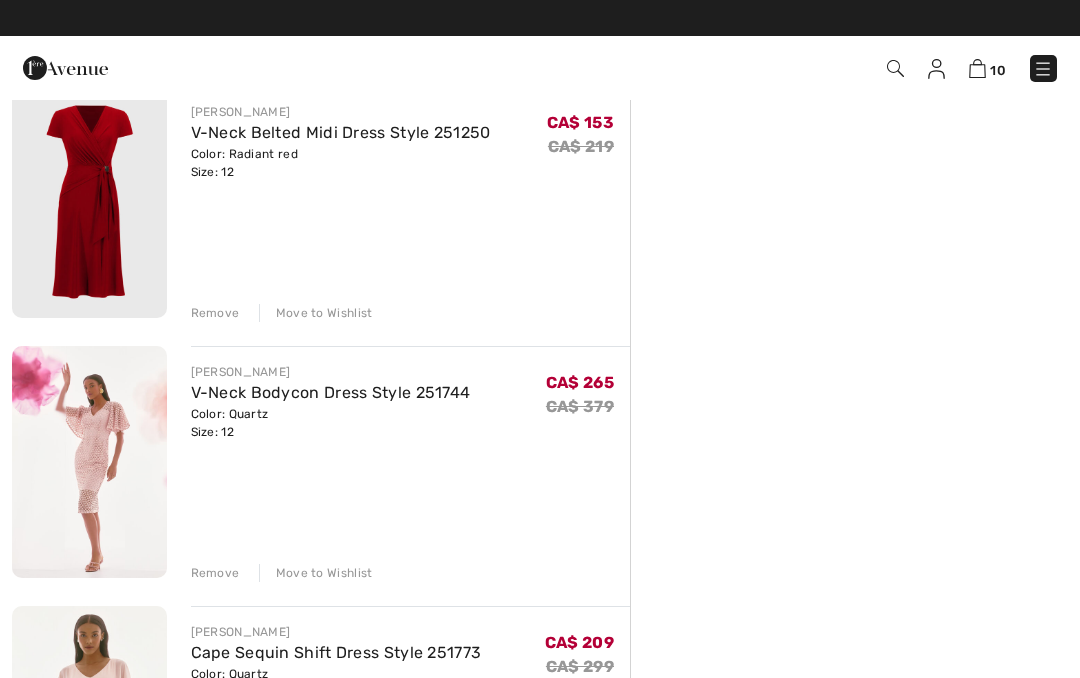 click at bounding box center (89, 462) 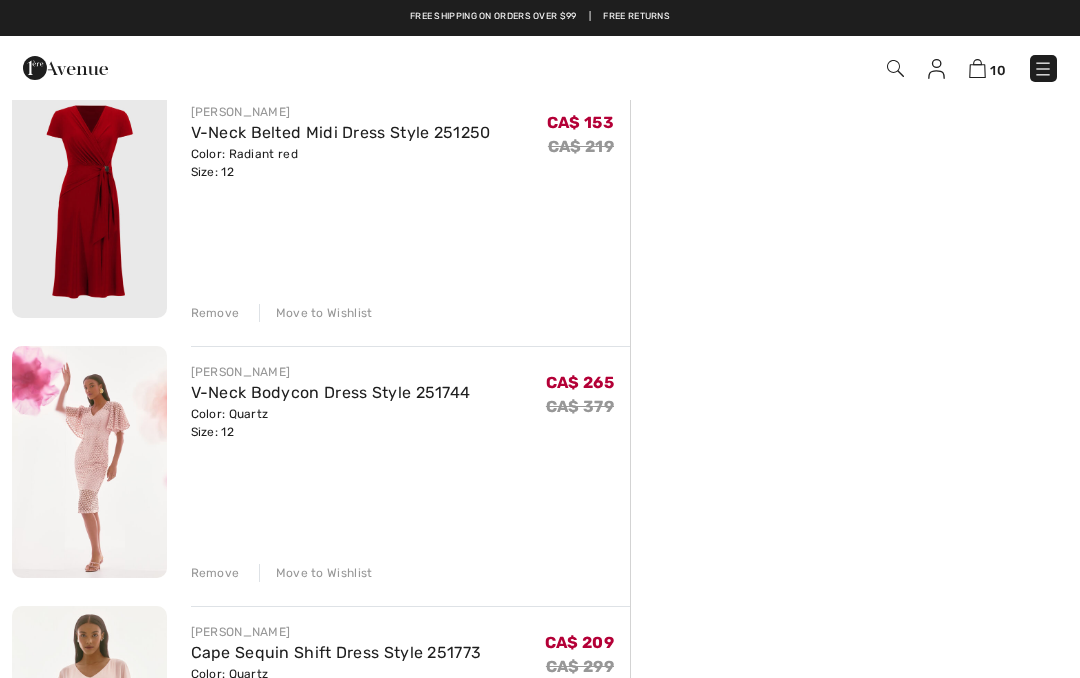 click at bounding box center (89, 462) 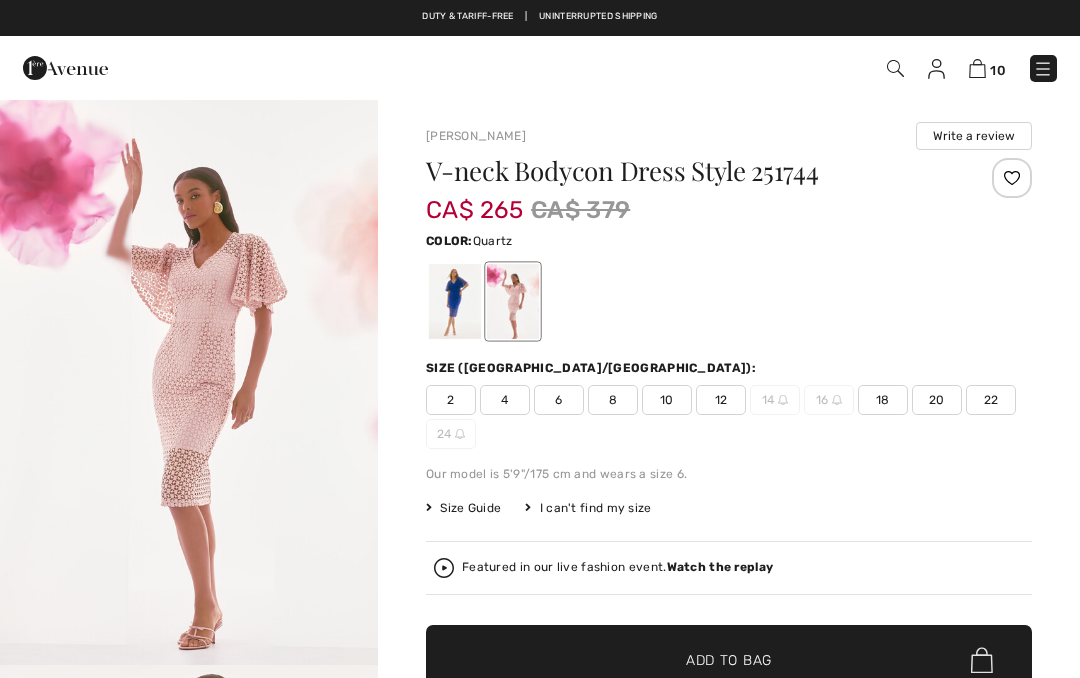 checkbox on "true" 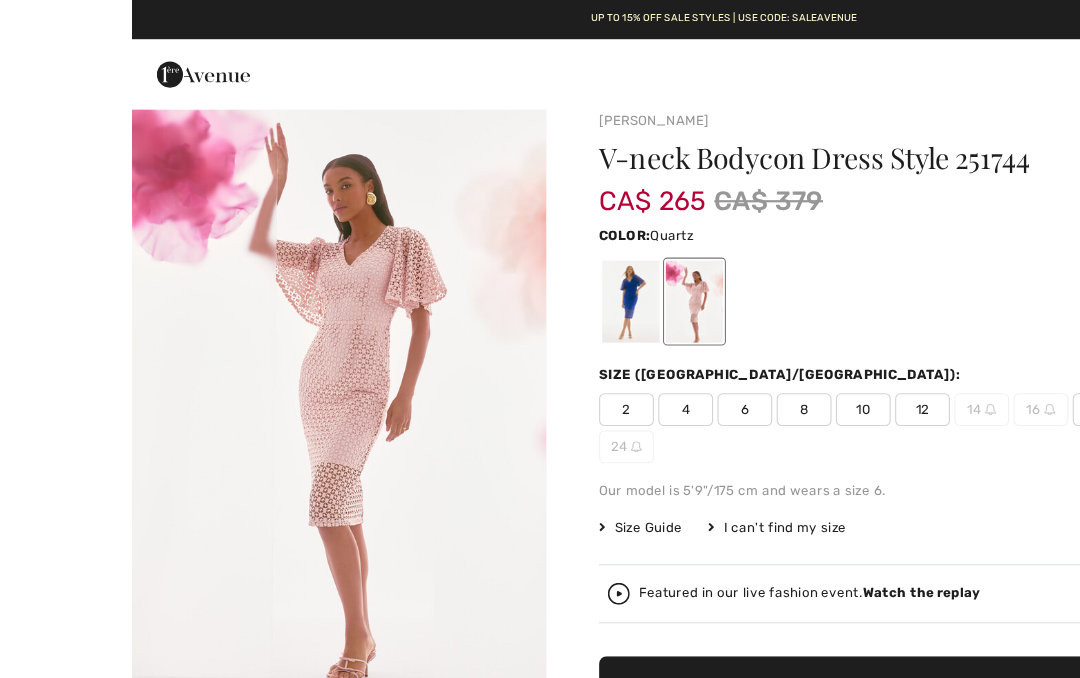 scroll, scrollTop: 33, scrollLeft: 0, axis: vertical 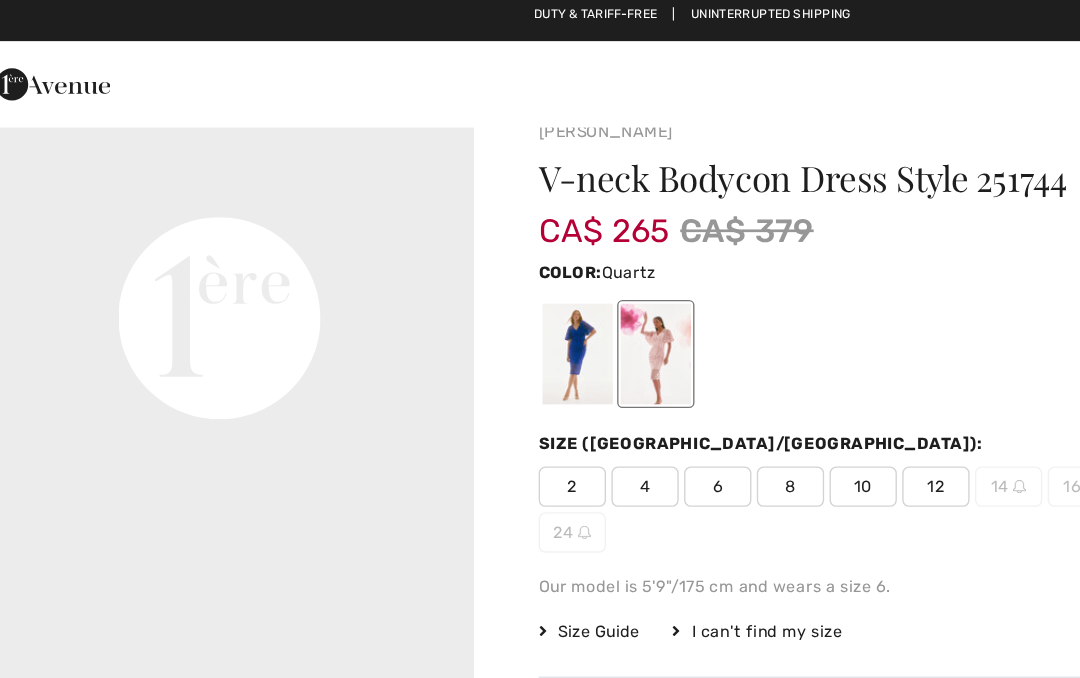 click at bounding box center [455, 268] 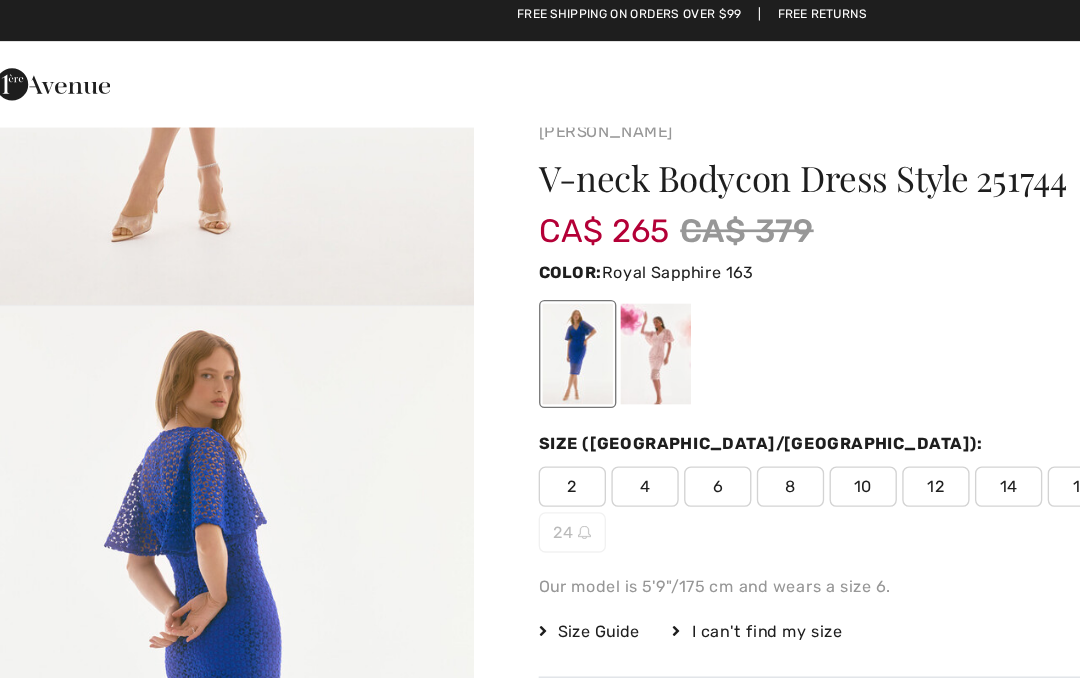scroll, scrollTop: 0, scrollLeft: 0, axis: both 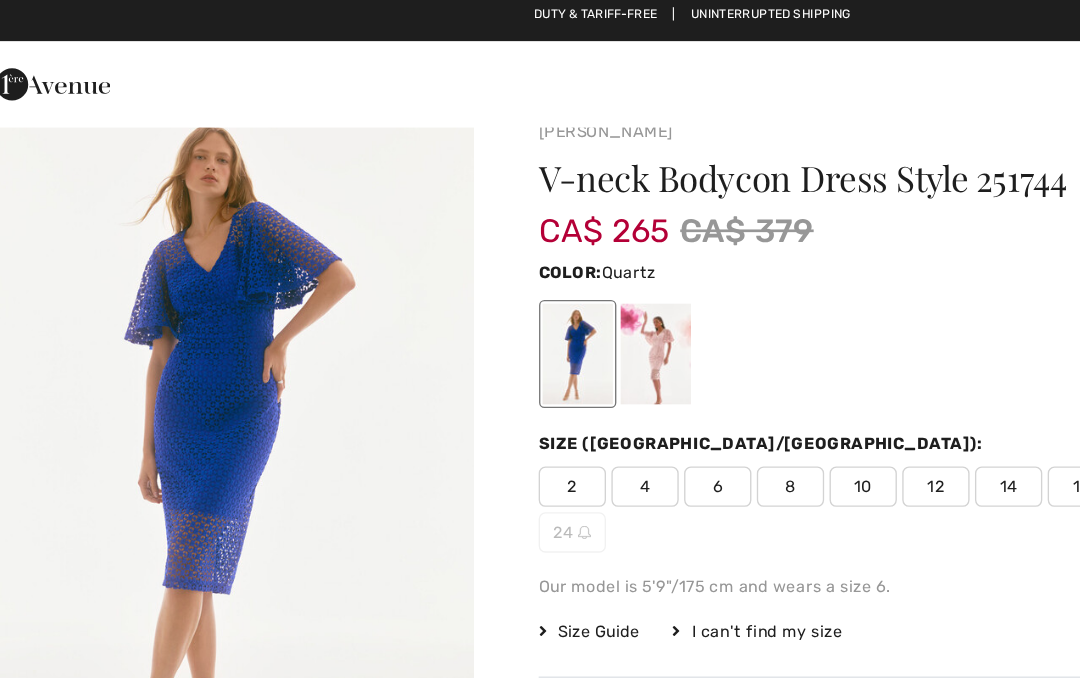 click at bounding box center (513, 268) 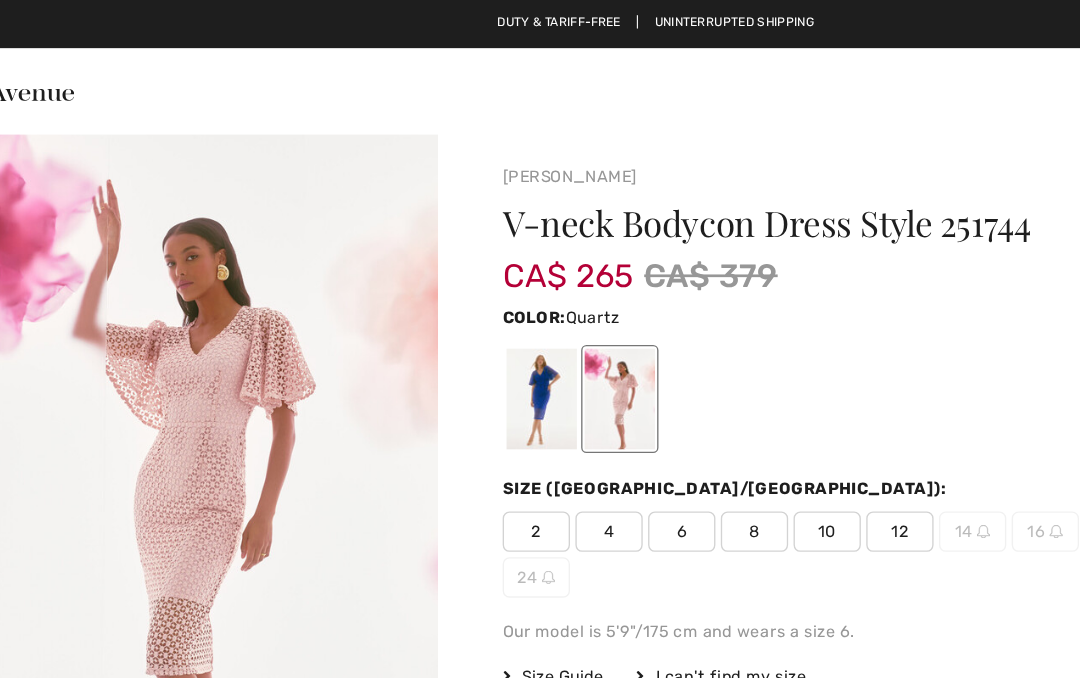scroll, scrollTop: 0, scrollLeft: 0, axis: both 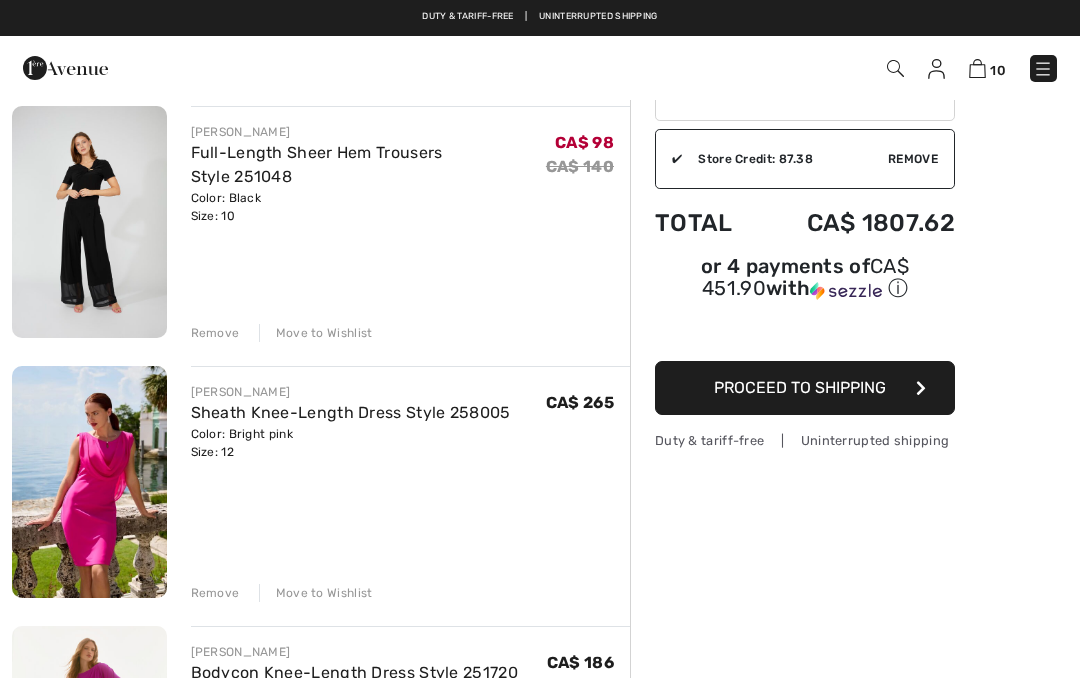 click at bounding box center (89, 482) 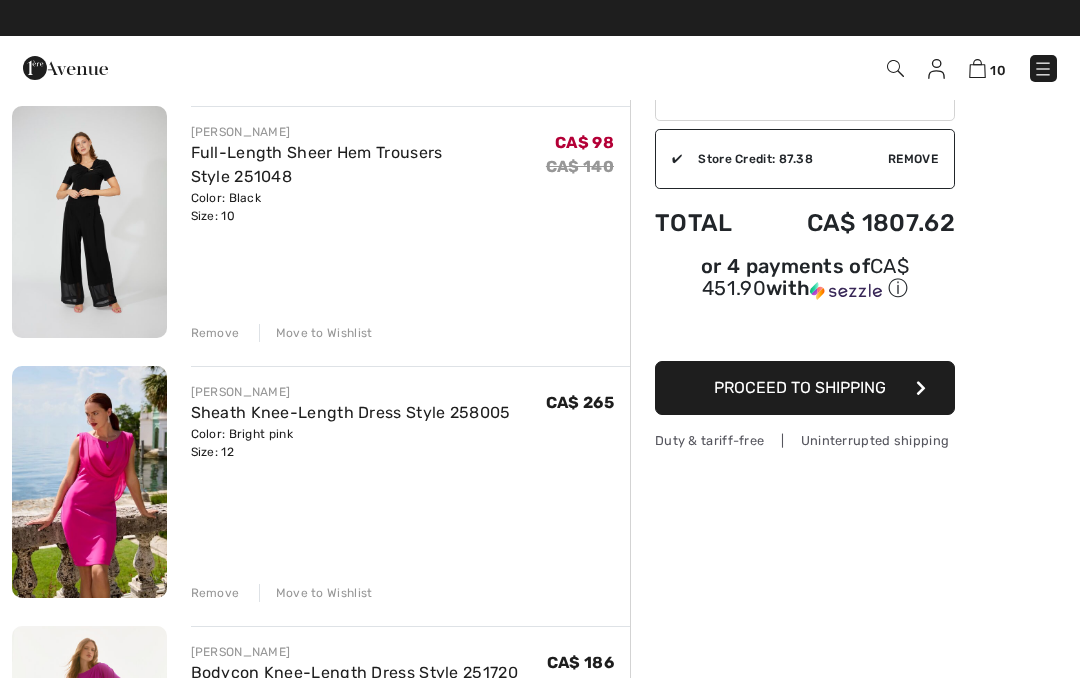 click at bounding box center (89, 482) 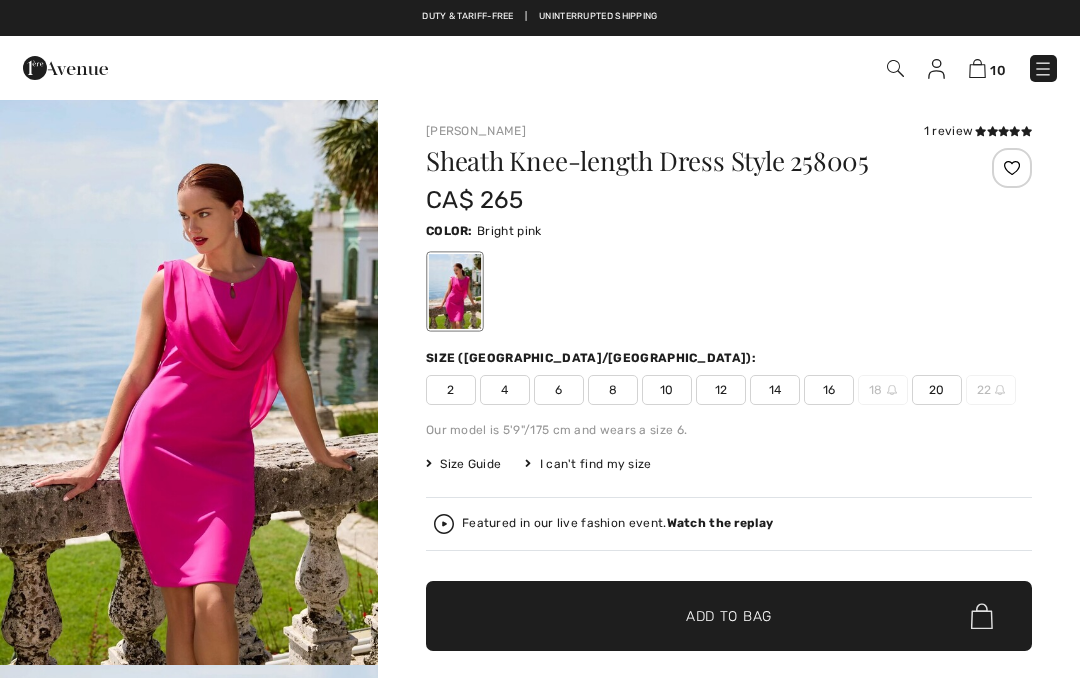 scroll, scrollTop: 0, scrollLeft: 0, axis: both 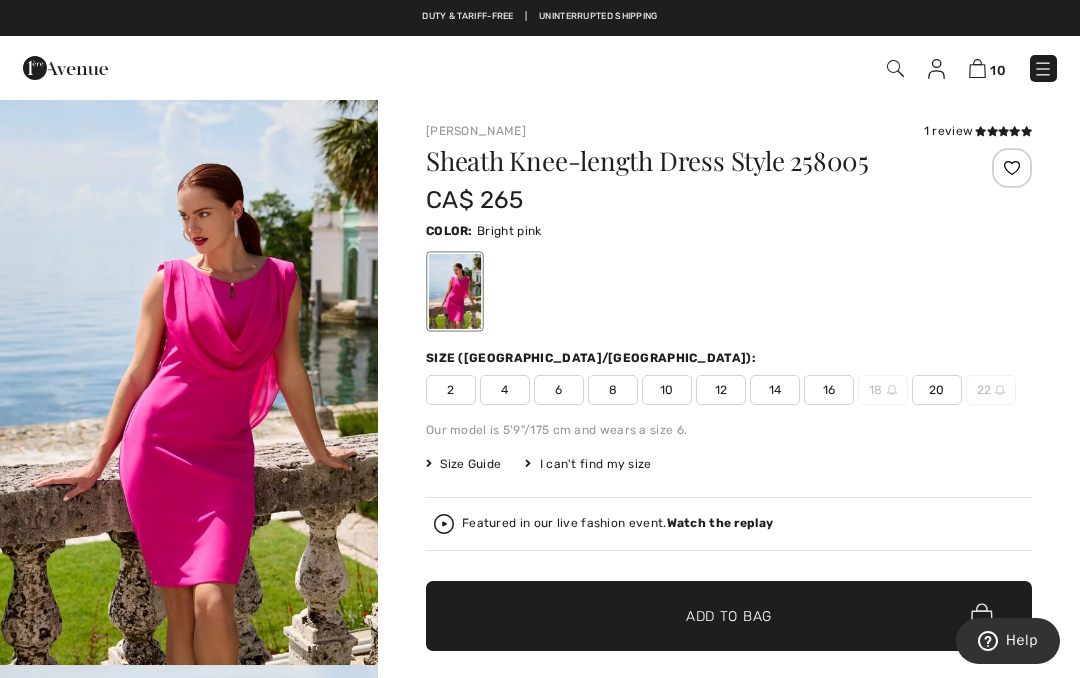 click on "14" at bounding box center (775, 390) 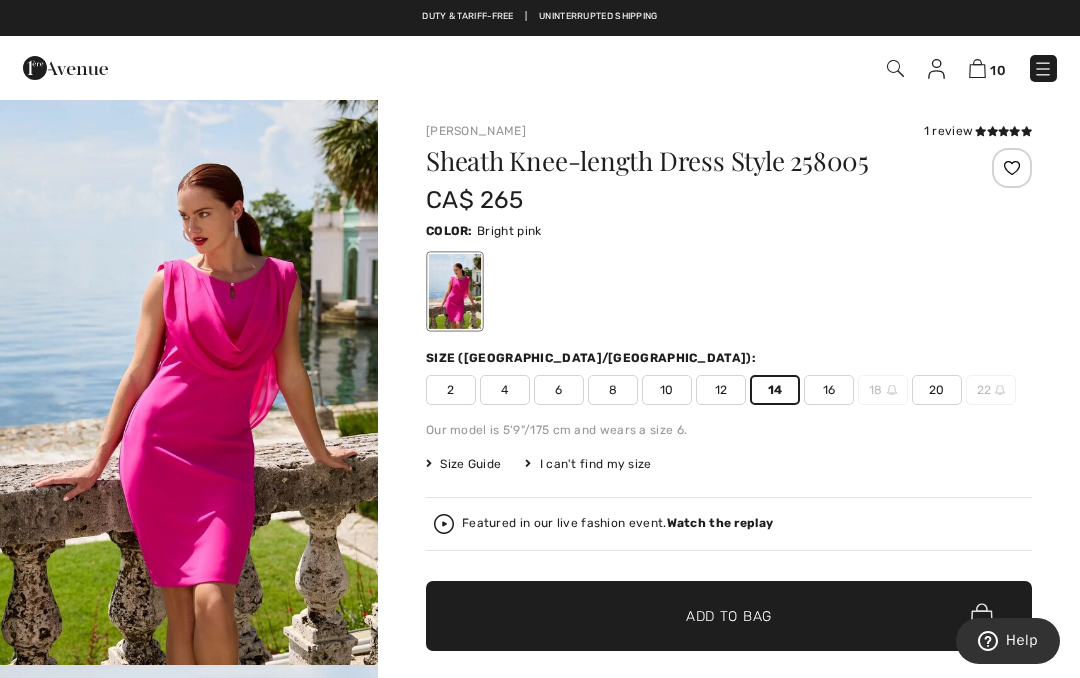 click on "✔ Added to Bag
Add to Bag" at bounding box center [729, 616] 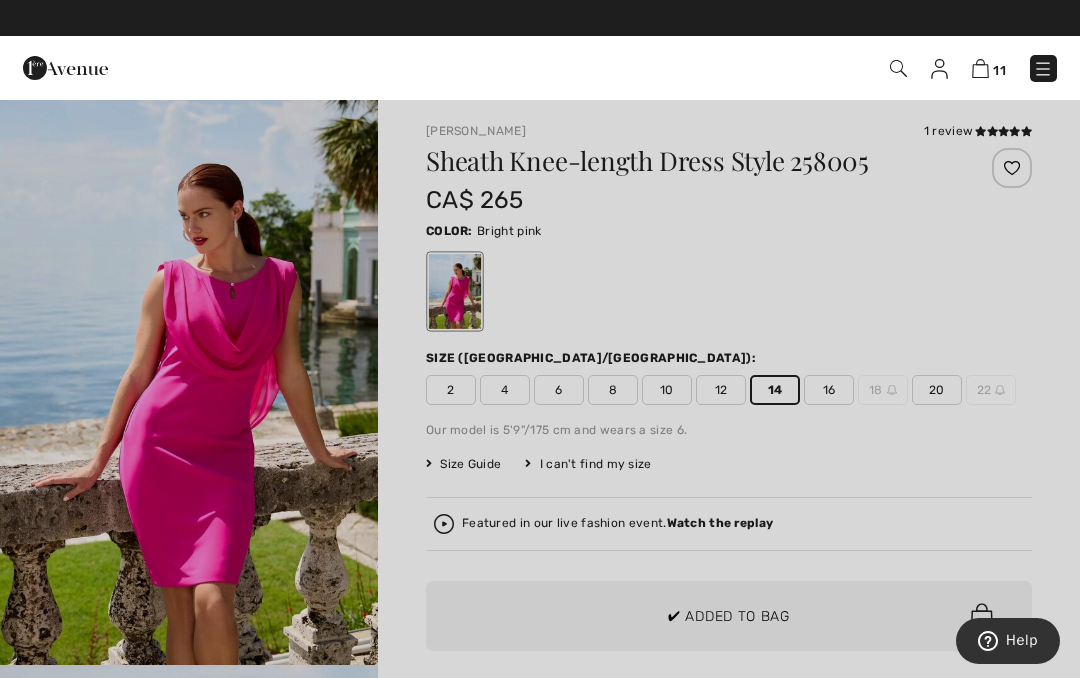 click at bounding box center [540, 339] 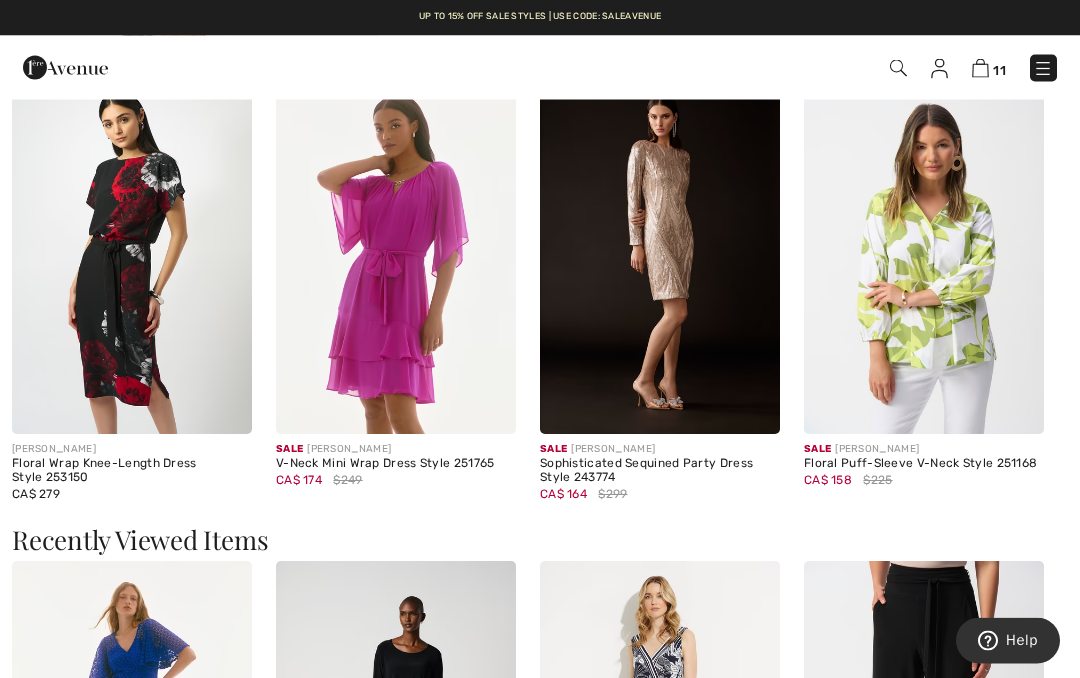 scroll, scrollTop: 1254, scrollLeft: 0, axis: vertical 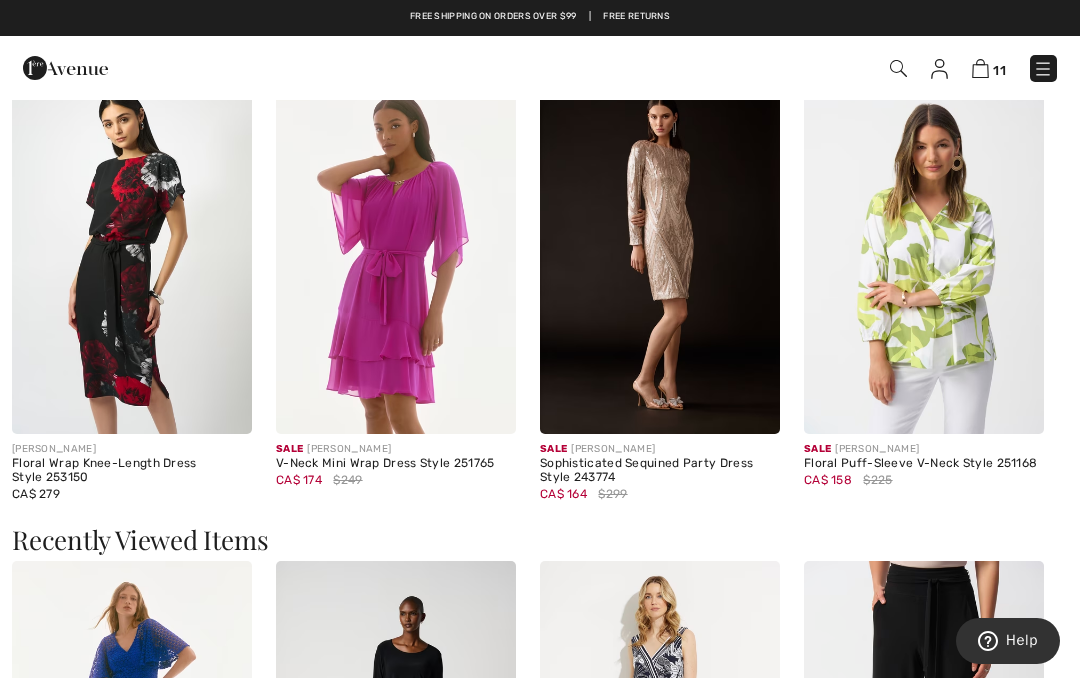 click at bounding box center (396, 254) 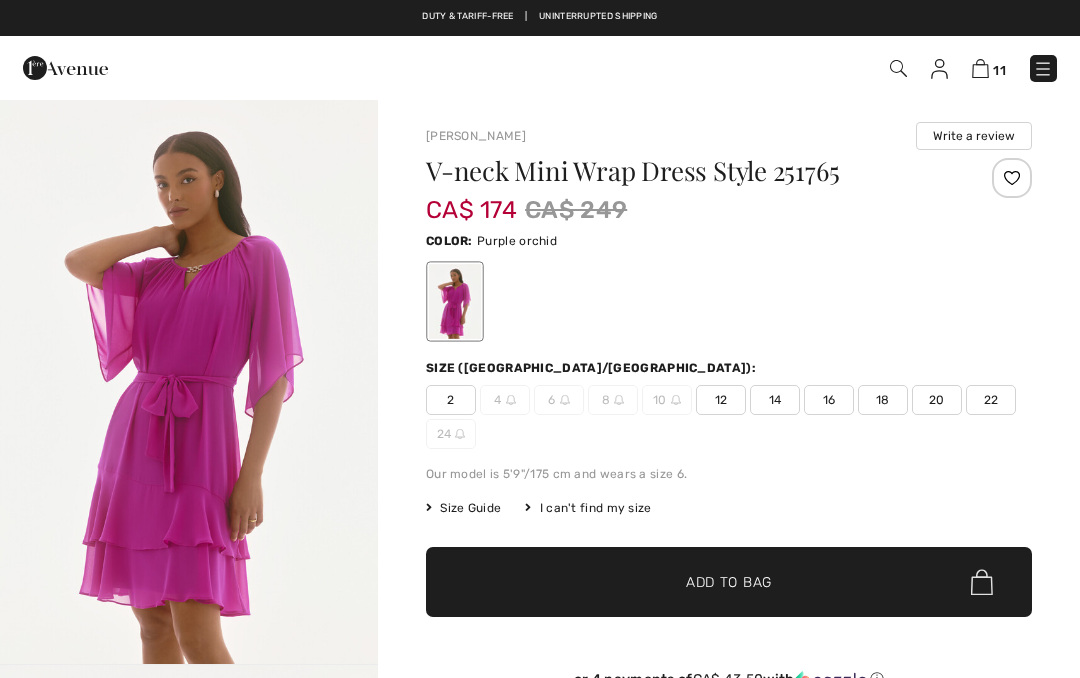 scroll, scrollTop: 0, scrollLeft: 0, axis: both 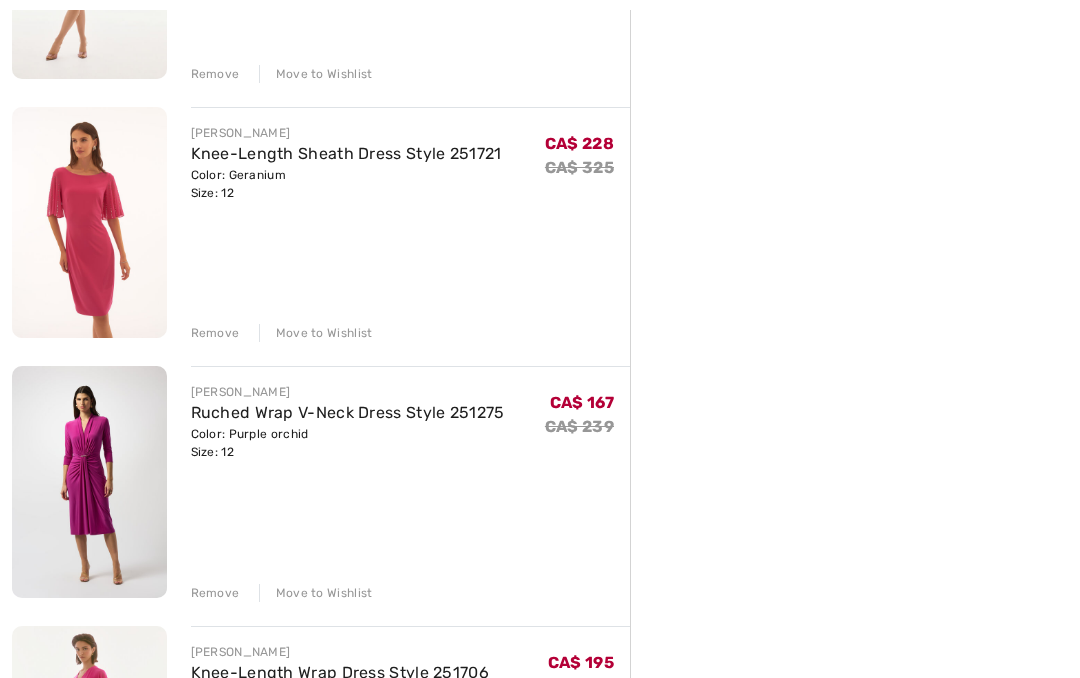 click at bounding box center (89, 481) 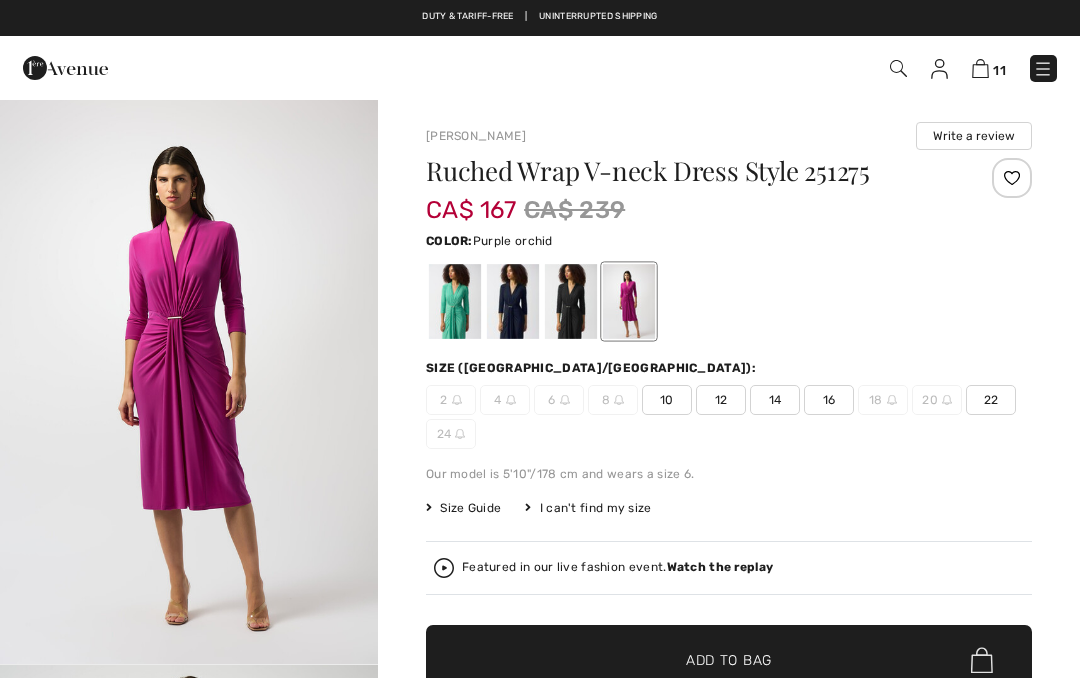 scroll, scrollTop: 0, scrollLeft: 0, axis: both 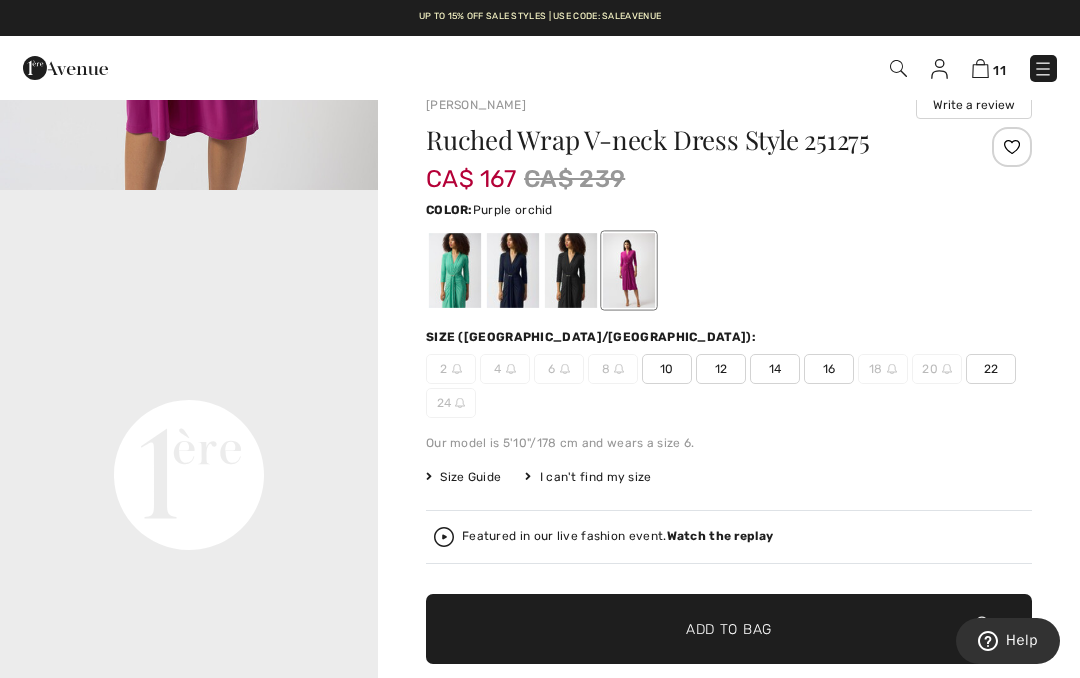 click on "Your browser does not support the video tag." at bounding box center [189, 285] 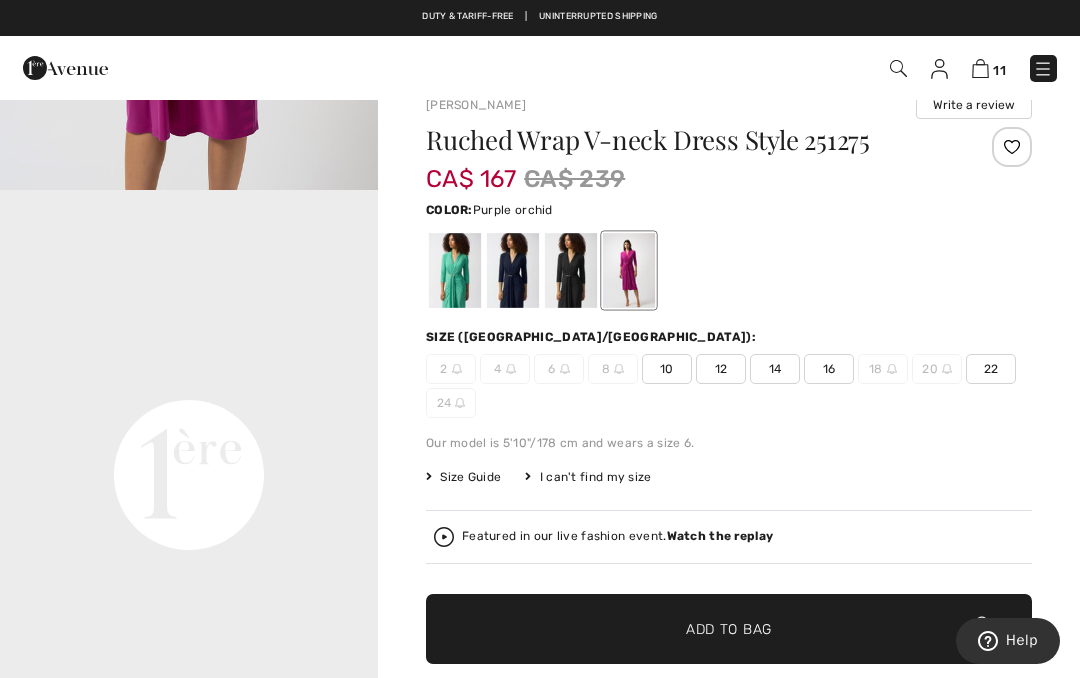 click at bounding box center (629, 270) 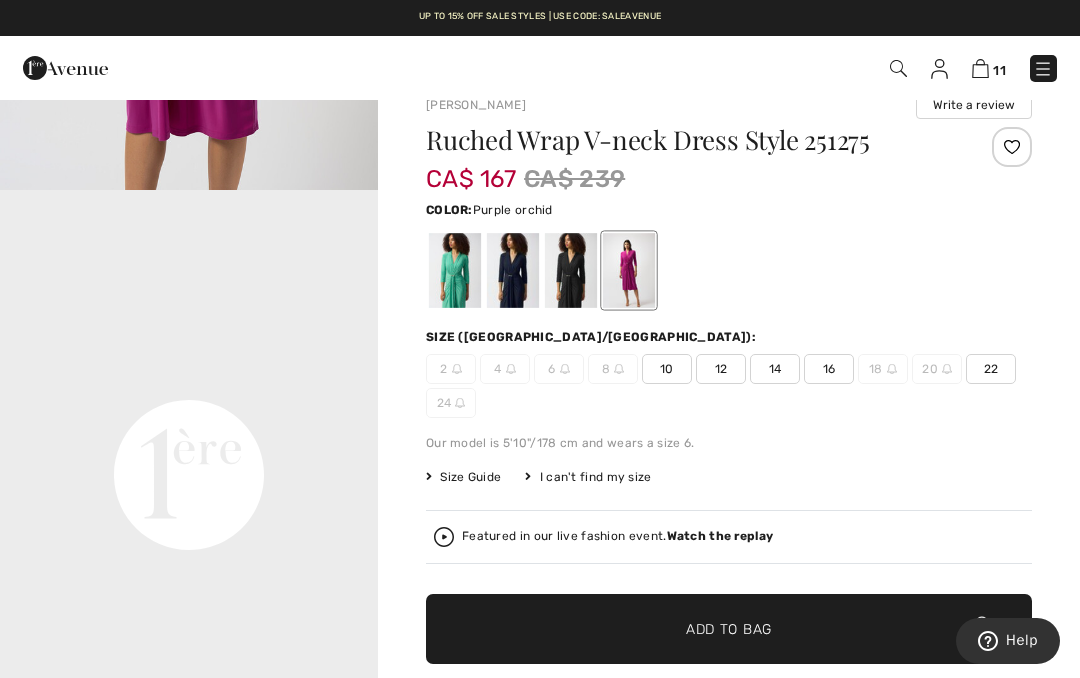 scroll, scrollTop: 1122, scrollLeft: 0, axis: vertical 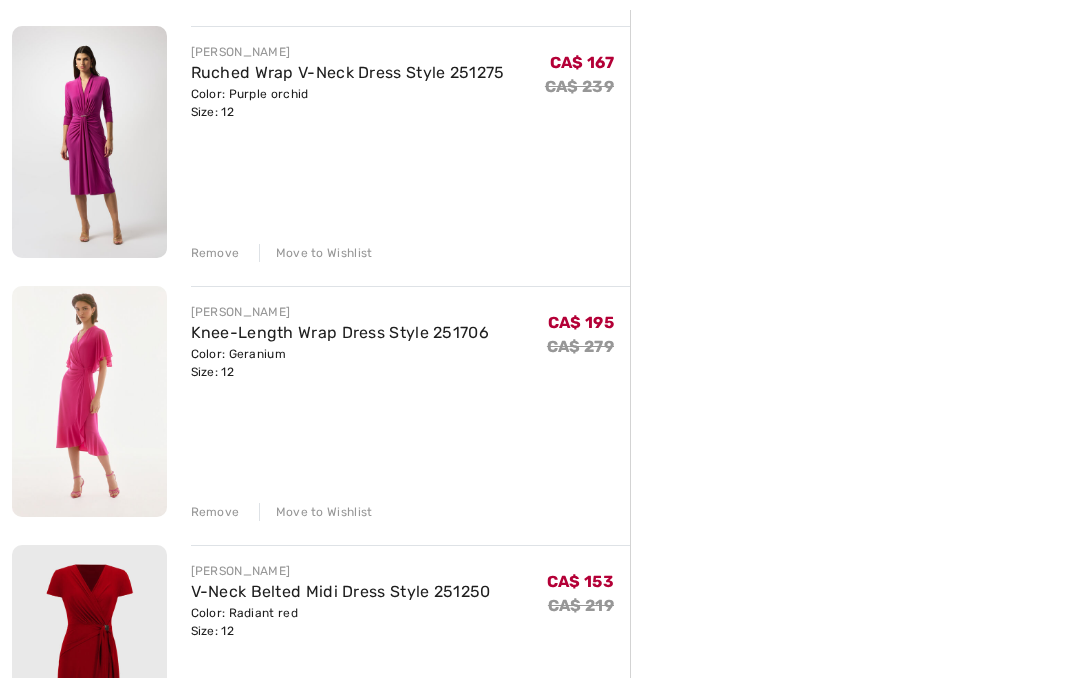 click at bounding box center [89, 401] 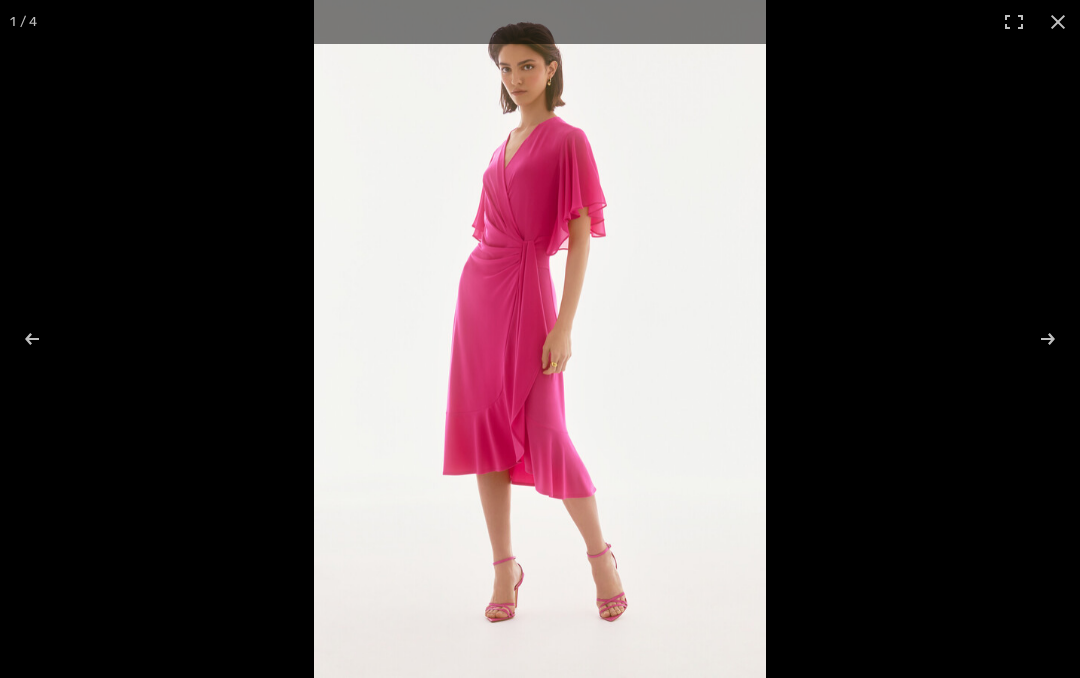 scroll, scrollTop: 0, scrollLeft: 0, axis: both 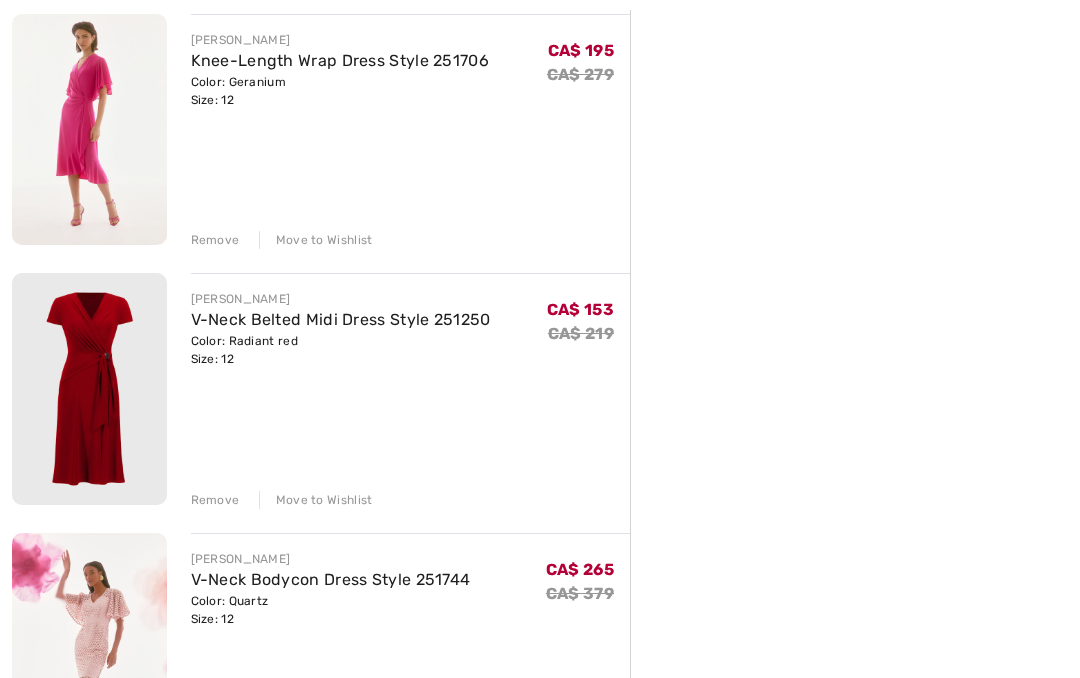 click at bounding box center (89, 389) 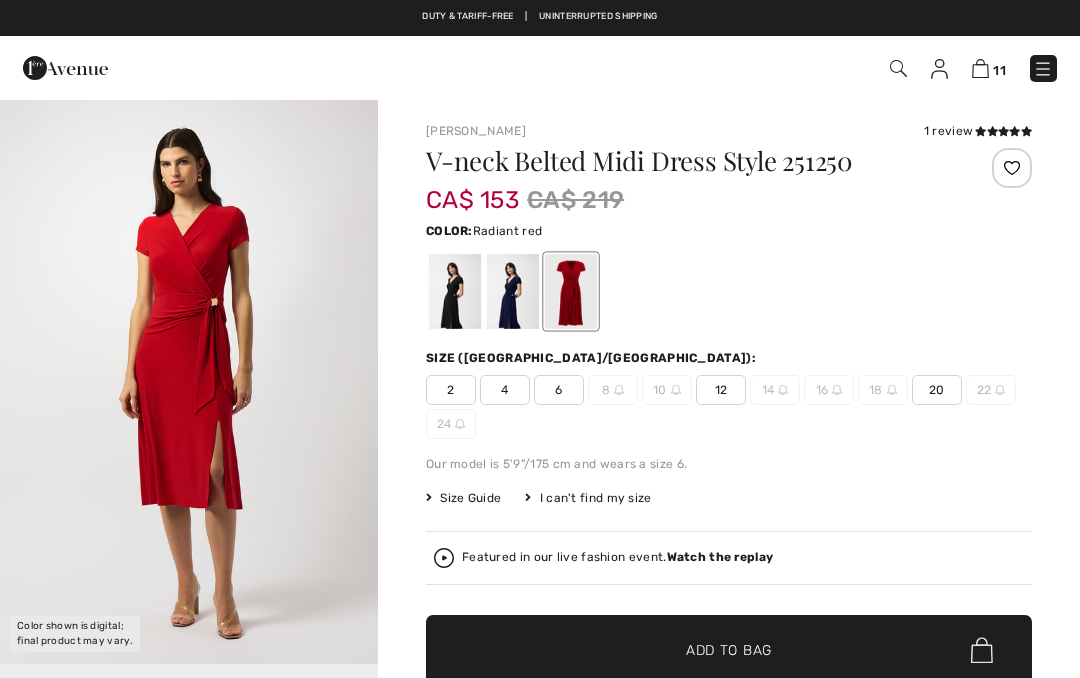 checkbox on "true" 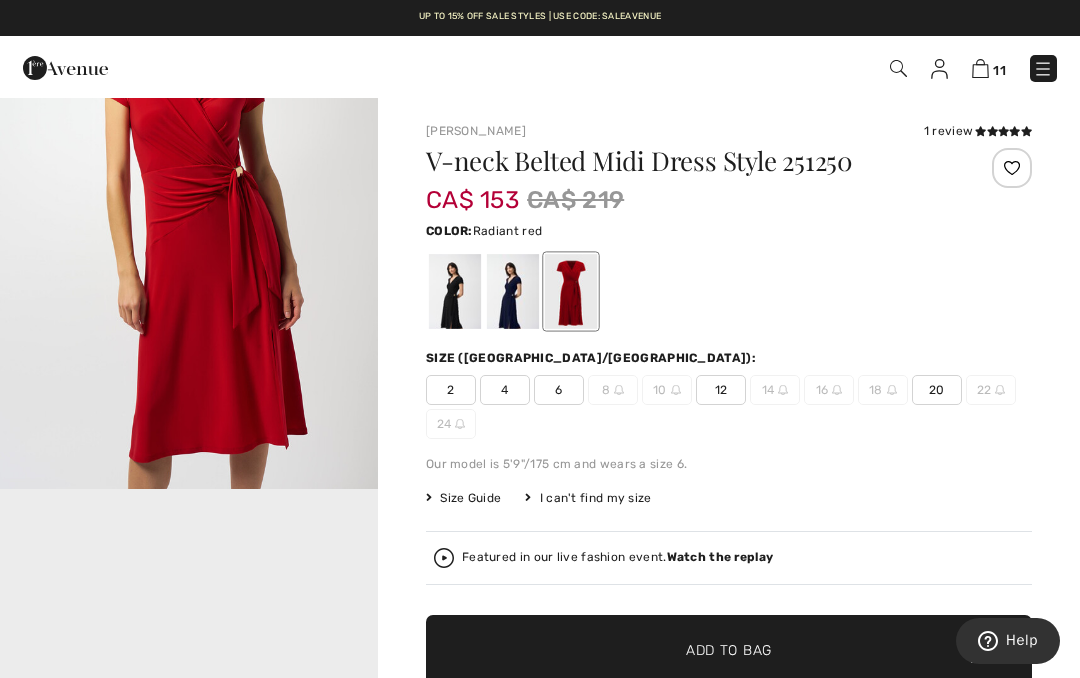 scroll, scrollTop: 795, scrollLeft: 0, axis: vertical 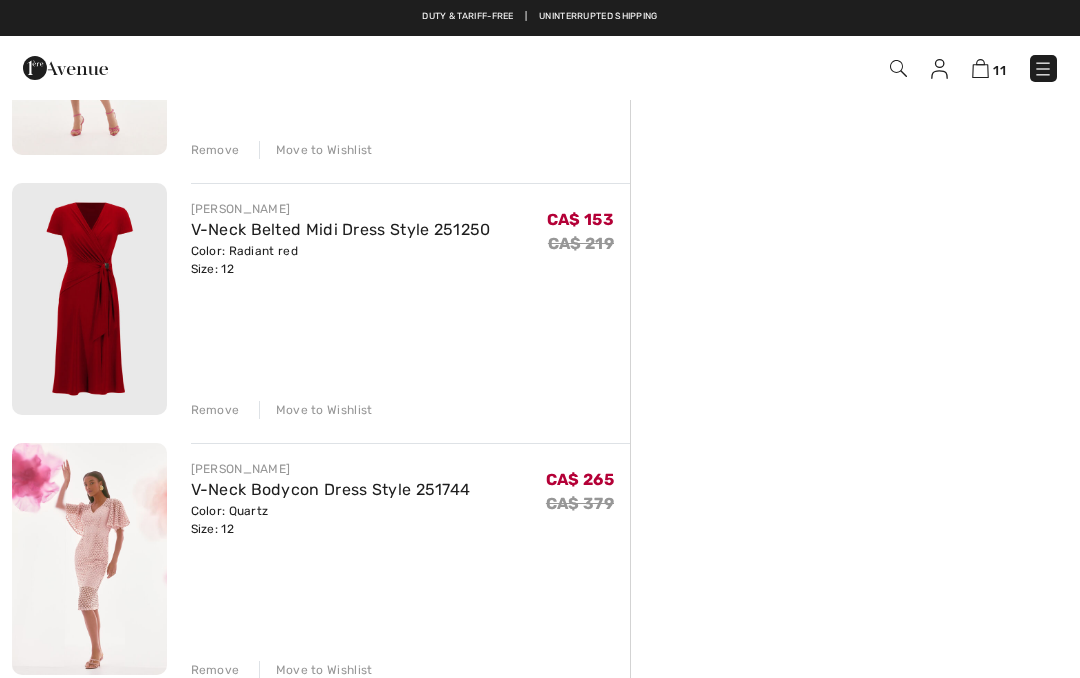 click on "[PERSON_NAME]
V-Neck Belted Midi Dress Style 251250
Color: Radiant red
Size: 12
Final Sale
CA$ 153
CA$ 219
CA$ 153
CA$ 219
Remove
Move to Wishlist" at bounding box center [411, 301] 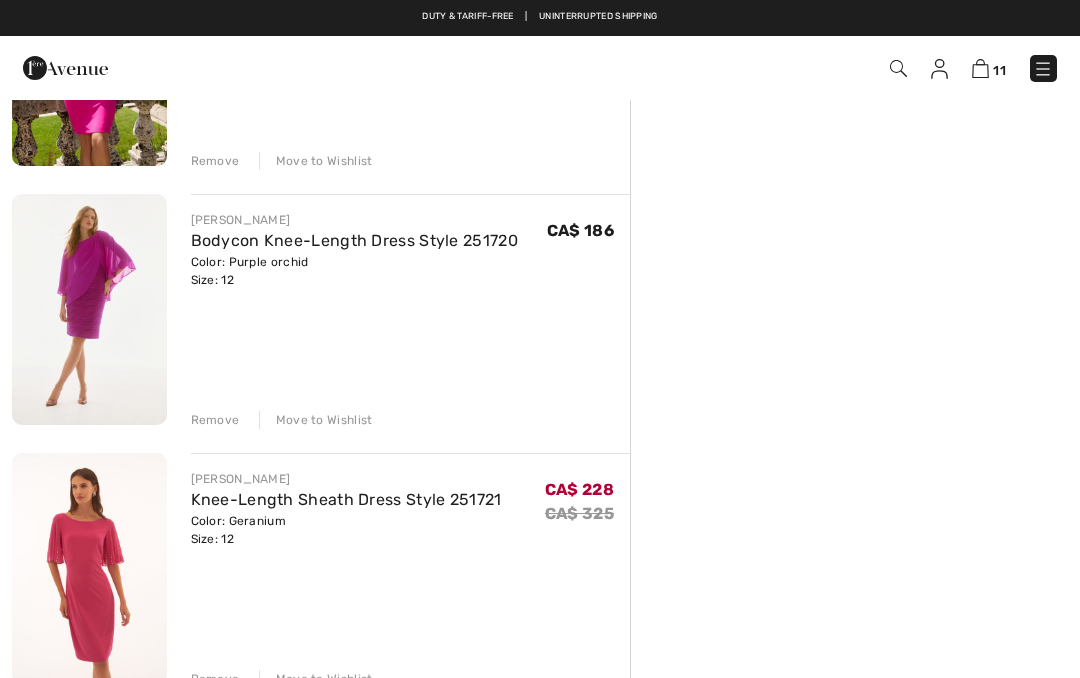 scroll, scrollTop: 586, scrollLeft: 0, axis: vertical 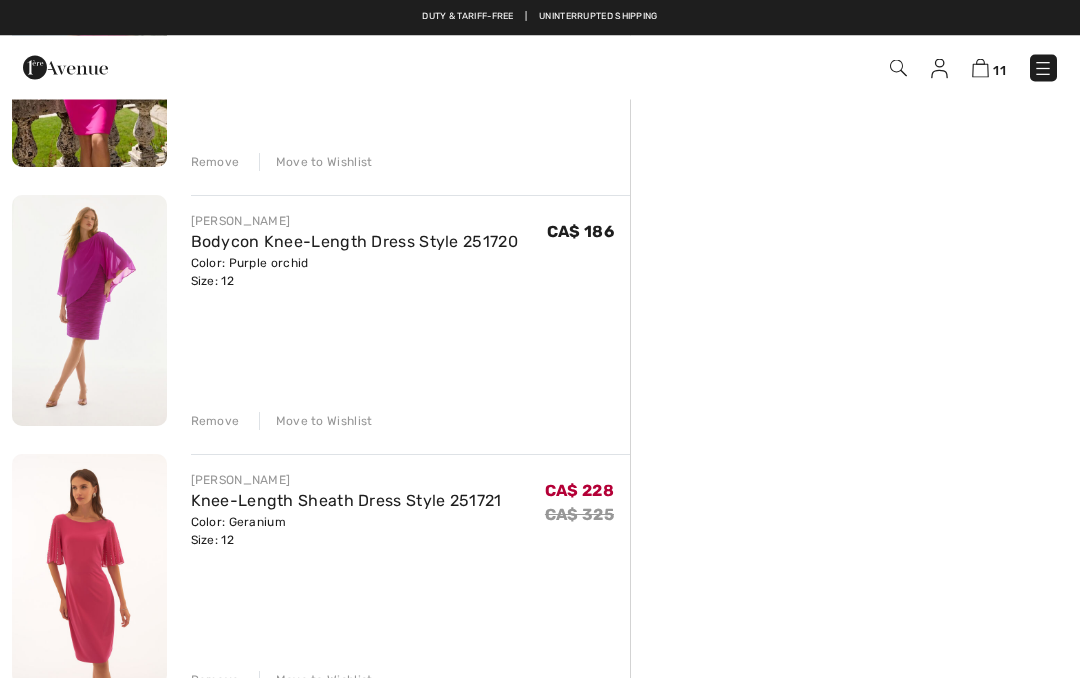 click at bounding box center (89, 570) 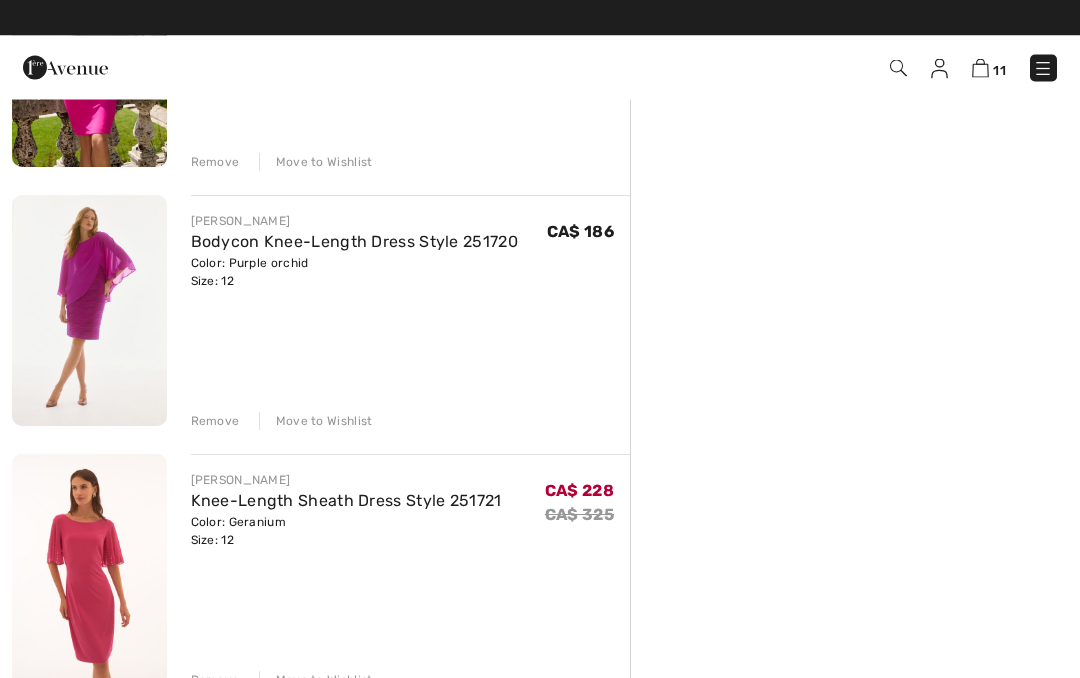 click at bounding box center [89, 570] 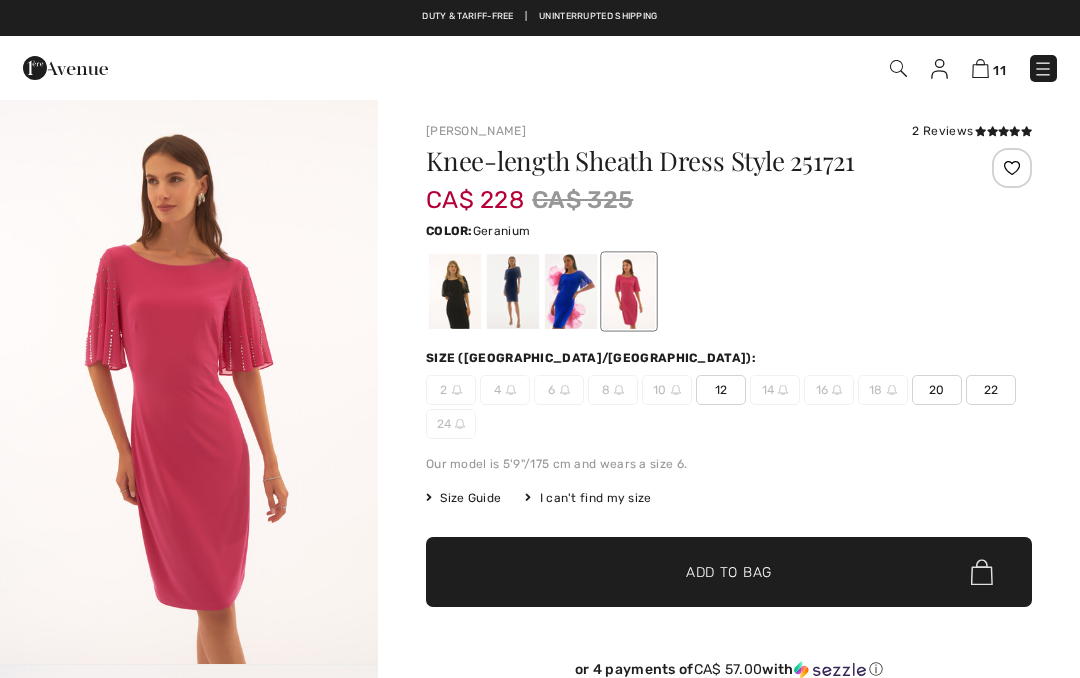 scroll, scrollTop: 0, scrollLeft: 0, axis: both 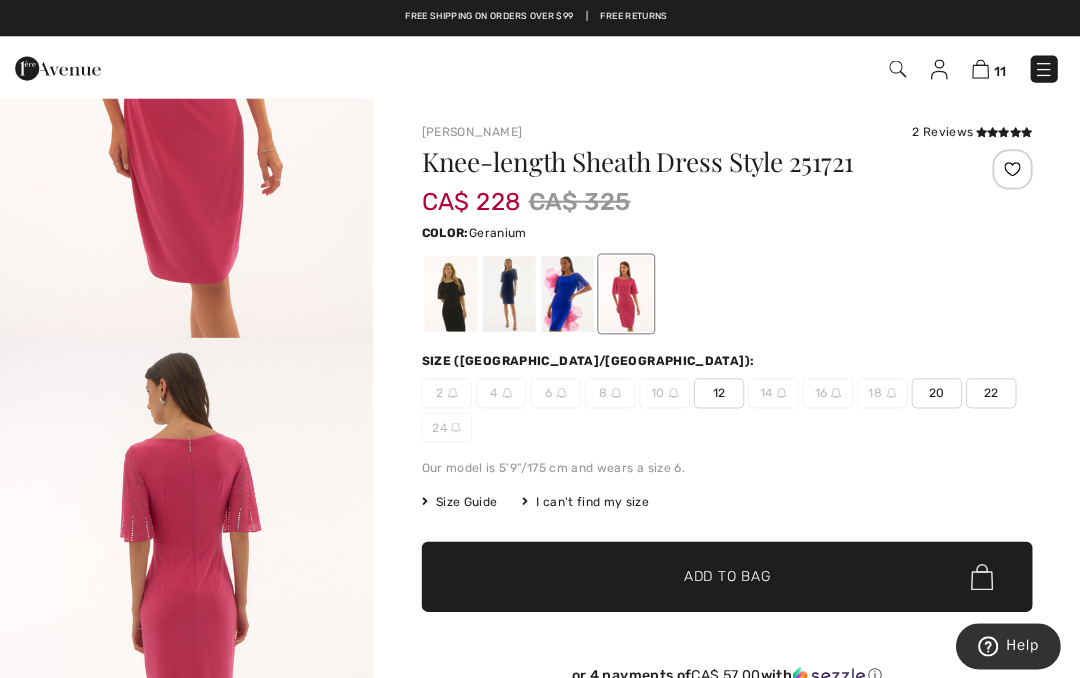 click at bounding box center (629, 291) 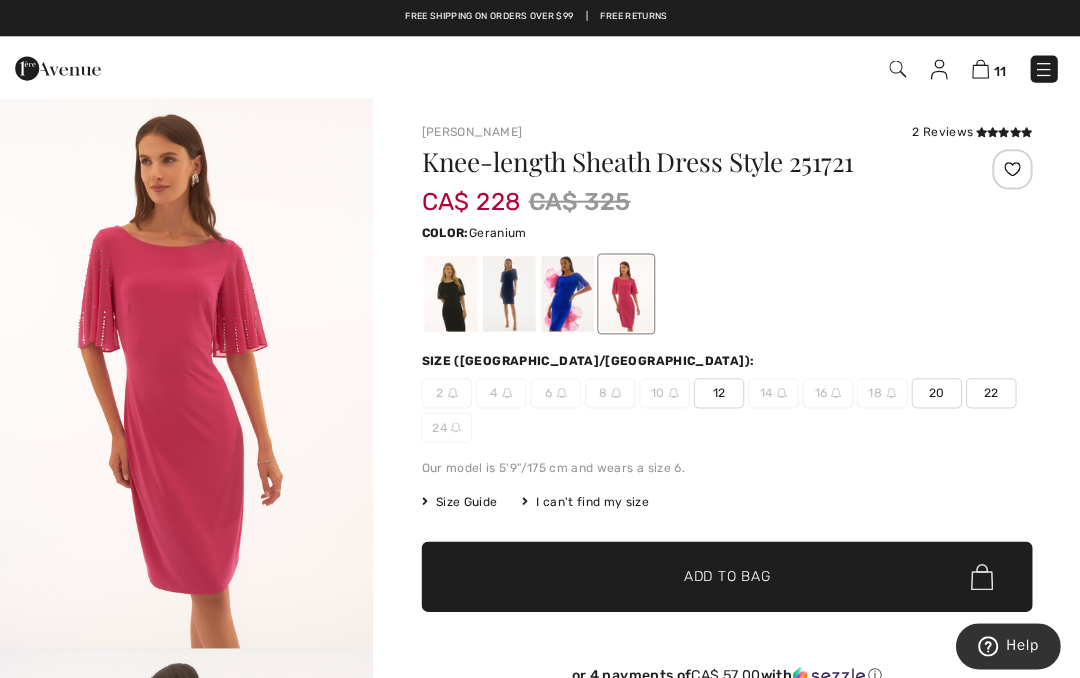 scroll, scrollTop: 0, scrollLeft: 0, axis: both 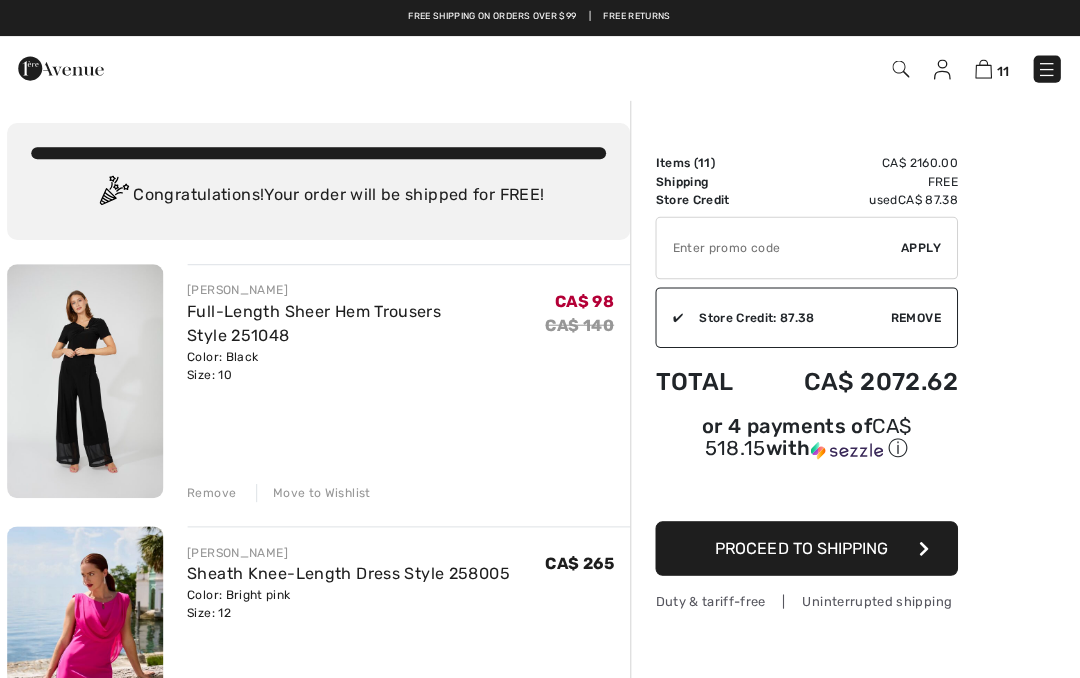 click at bounding box center [89, 378] 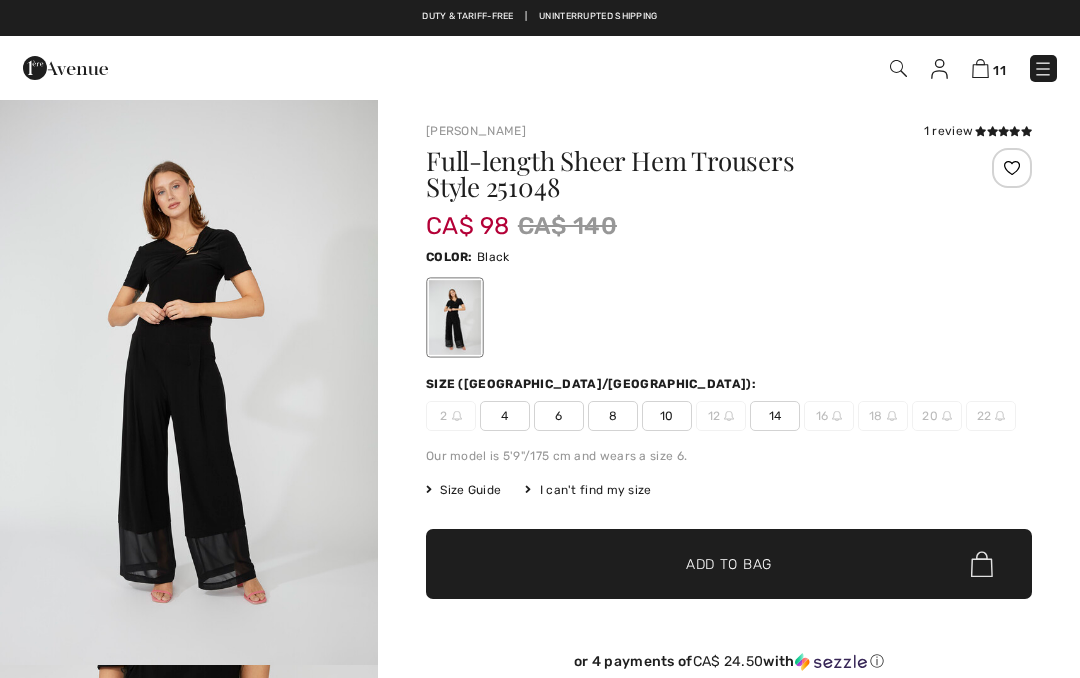 checkbox on "true" 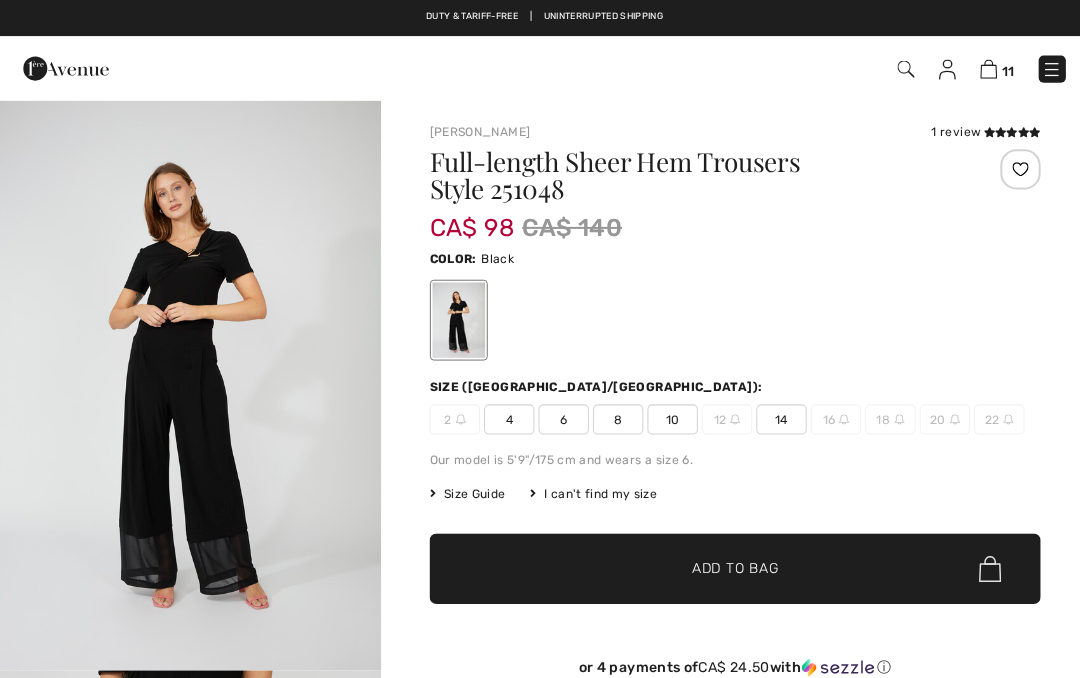 scroll, scrollTop: 0, scrollLeft: 0, axis: both 